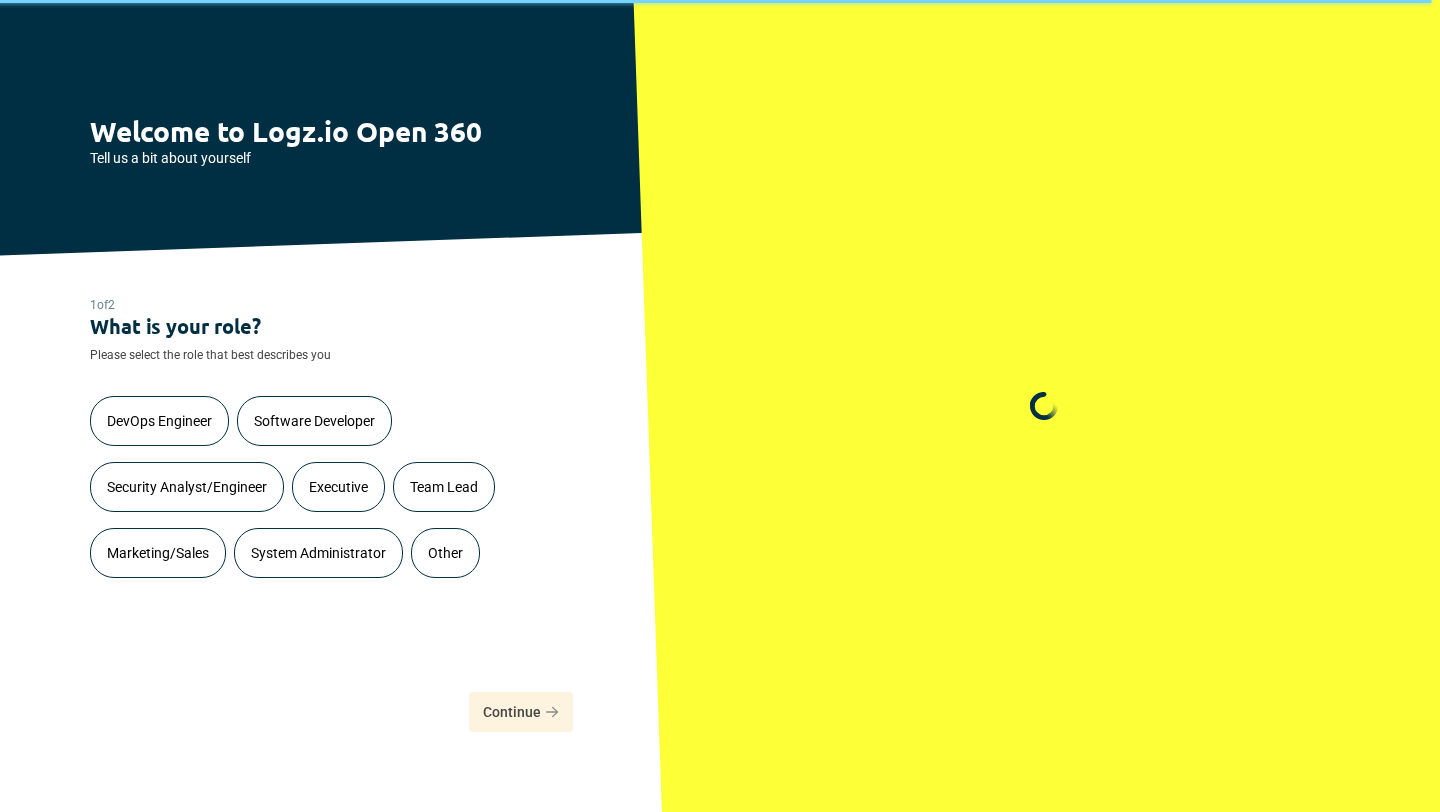 scroll, scrollTop: 0, scrollLeft: 0, axis: both 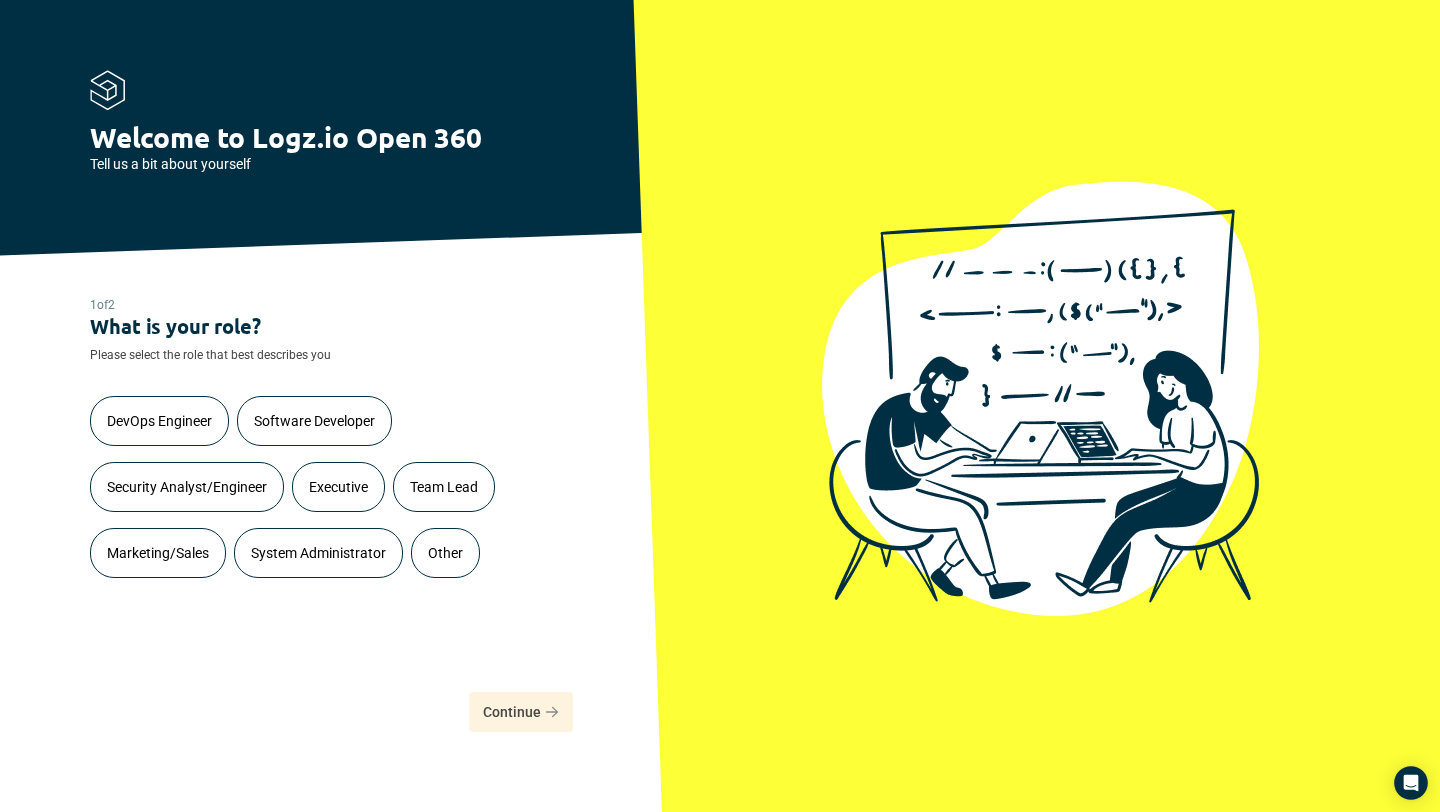 click on "Marketing/Sales" at bounding box center [158, 553] 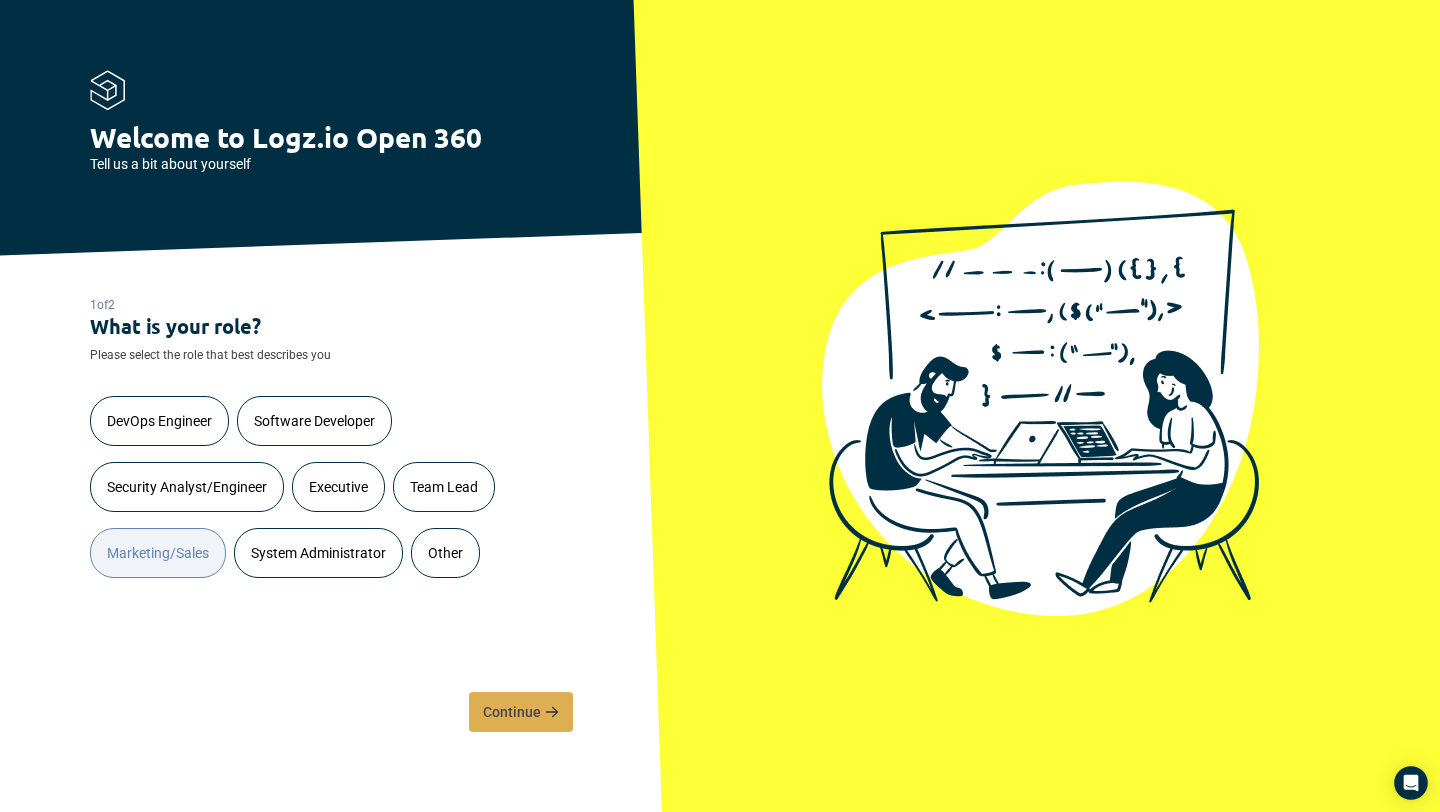 click on "Continue" at bounding box center (512, 712) 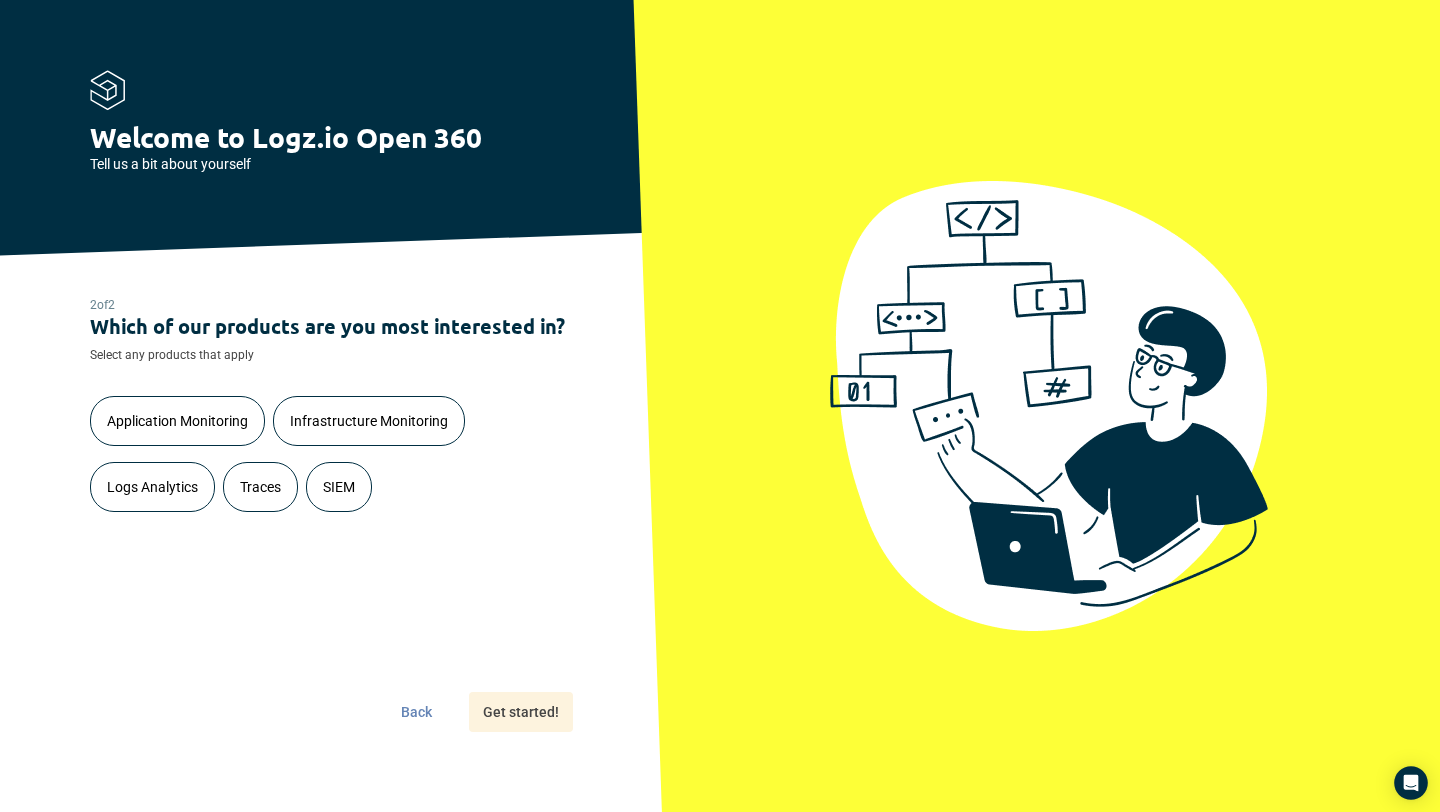 click on "Infrastructure Monitoring" at bounding box center (369, 421) 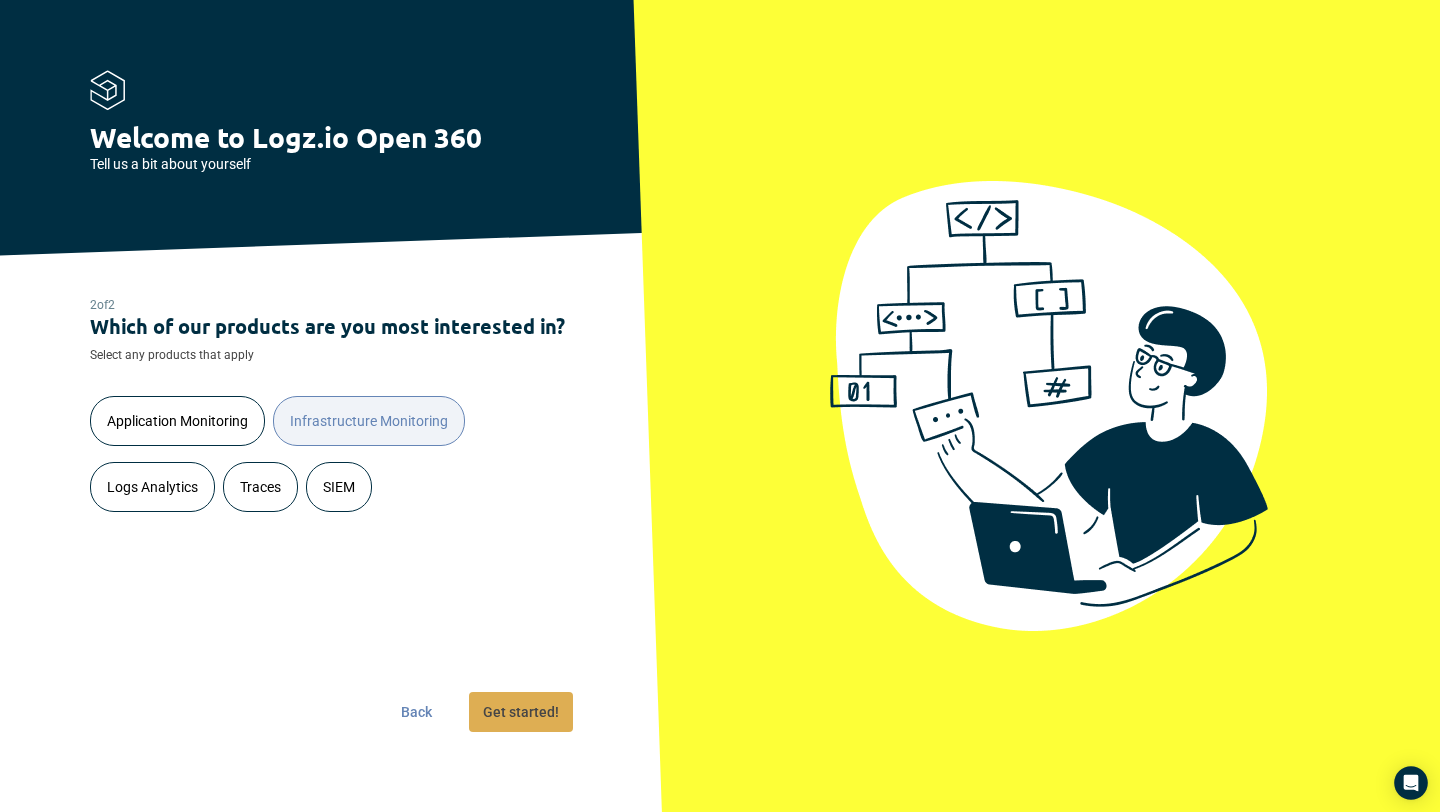click on "Application Monitoring" at bounding box center (177, 421) 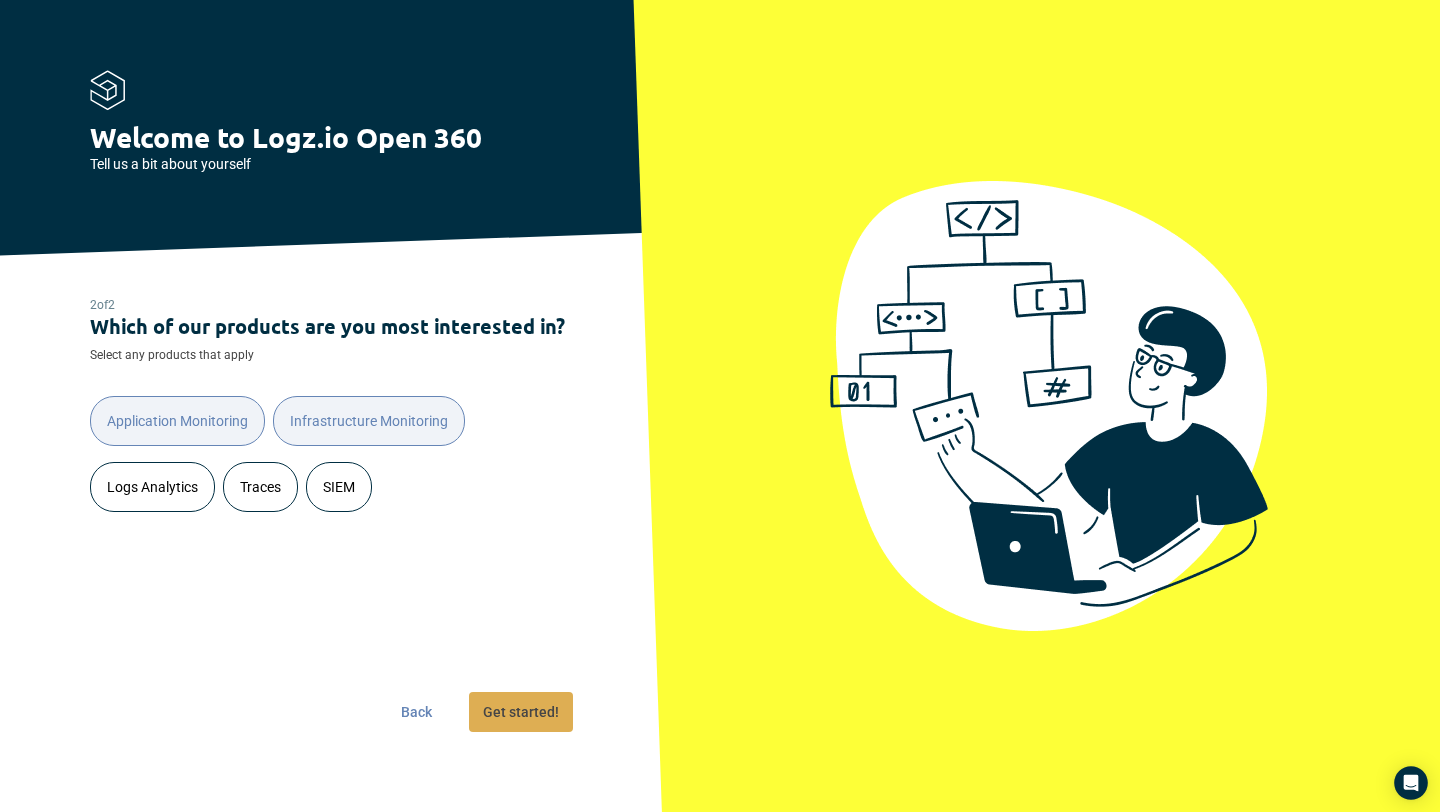 click on "Get started!" at bounding box center [521, 712] 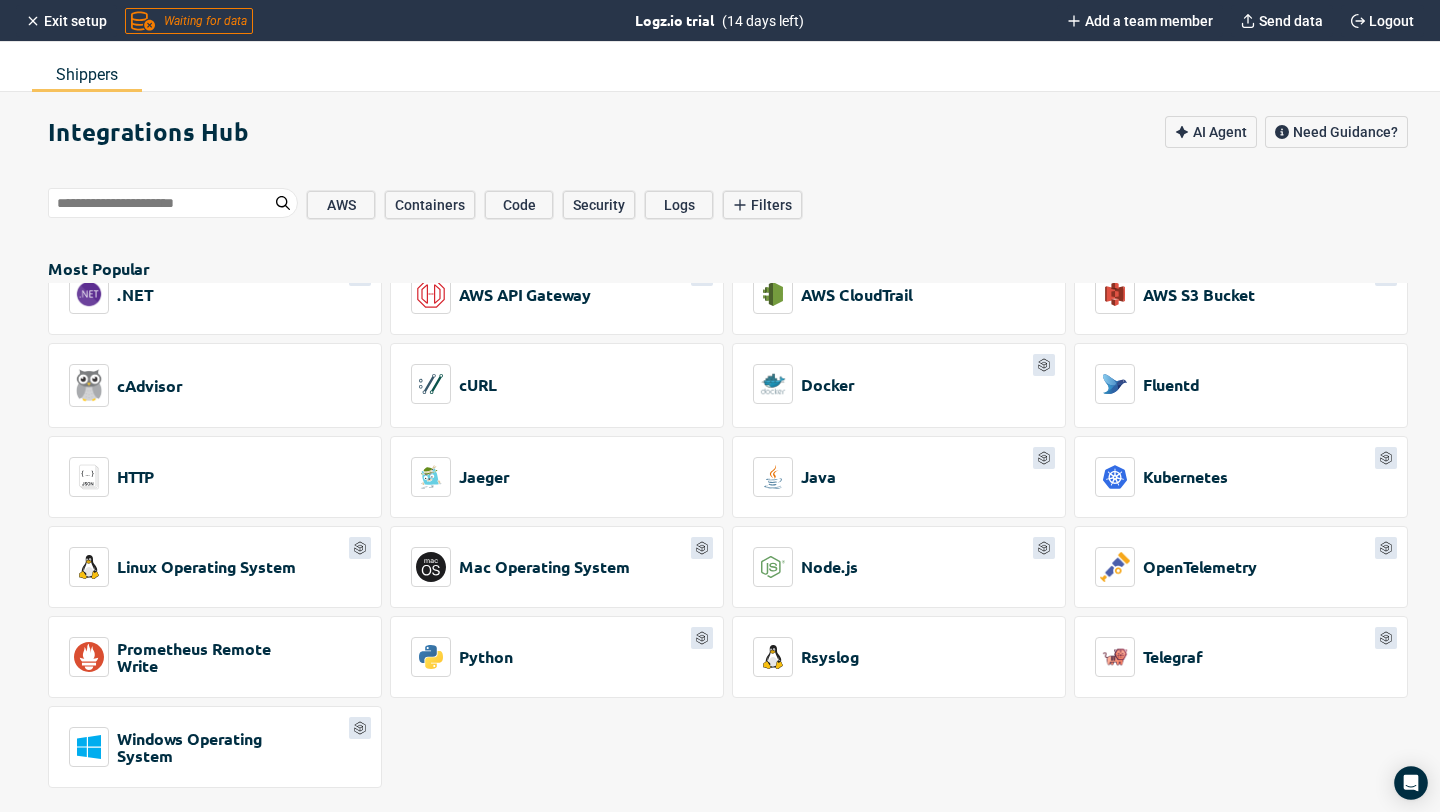 scroll, scrollTop: 0, scrollLeft: 0, axis: both 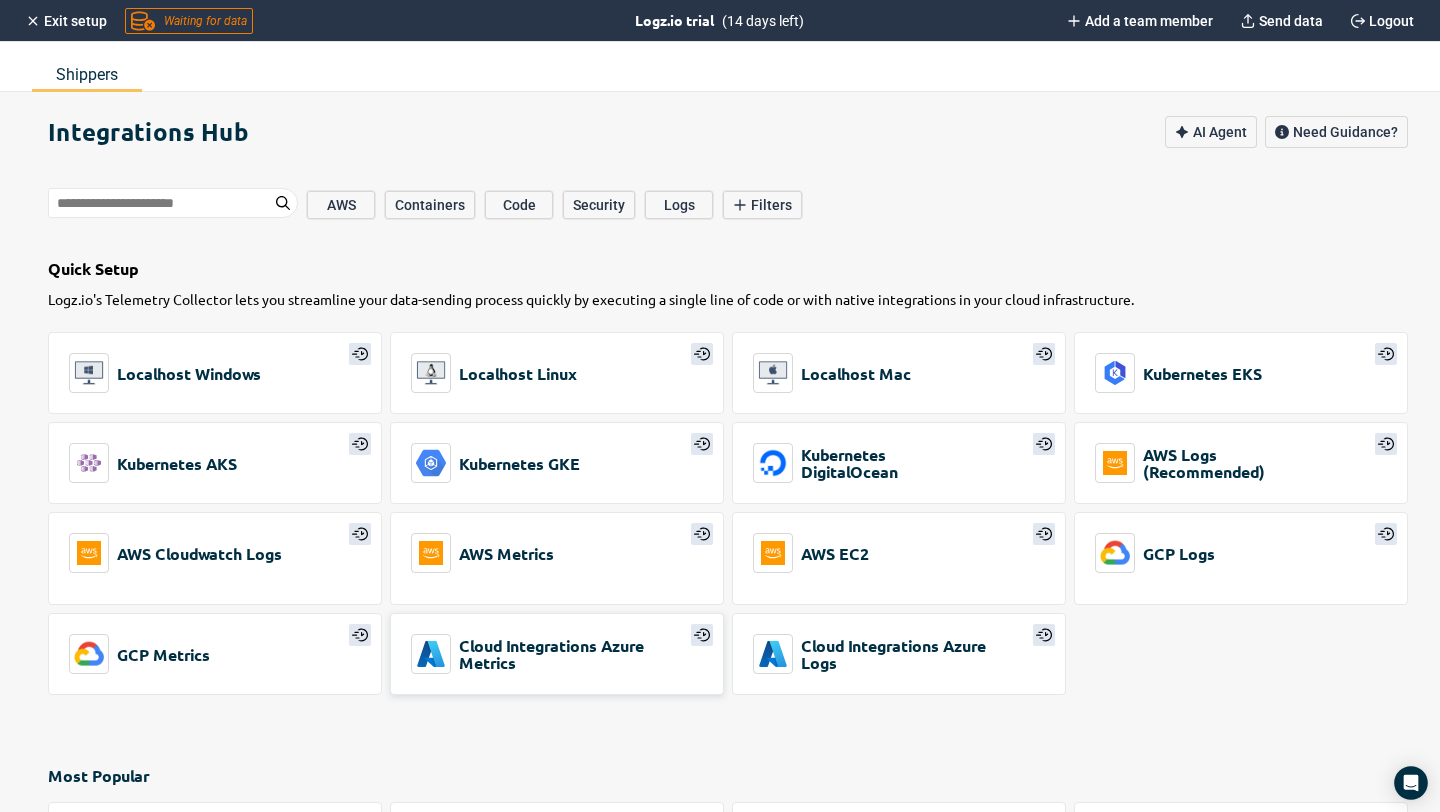 click on "Cloud Integrations Azure Metrics" at bounding box center (552, 654) 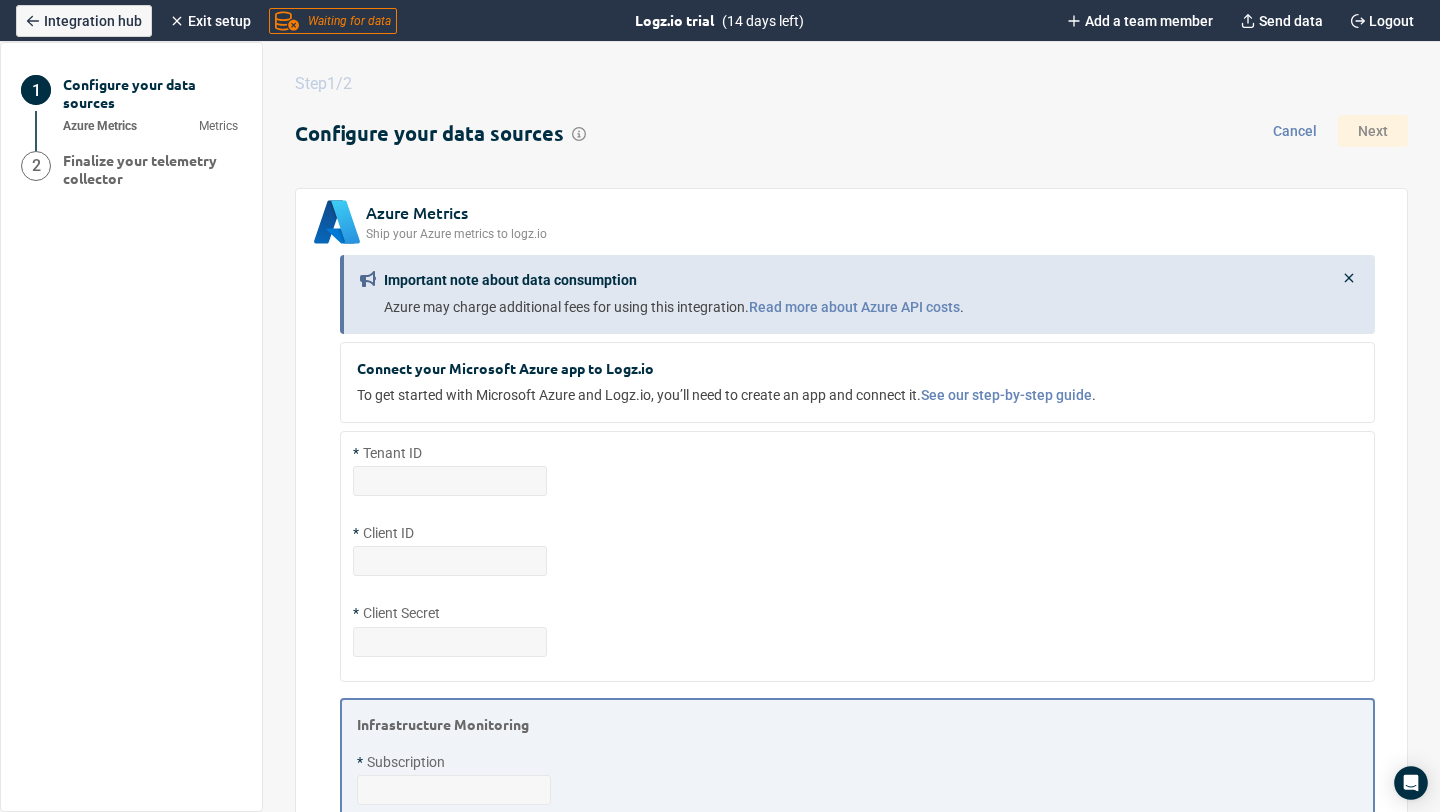 scroll, scrollTop: 0, scrollLeft: 0, axis: both 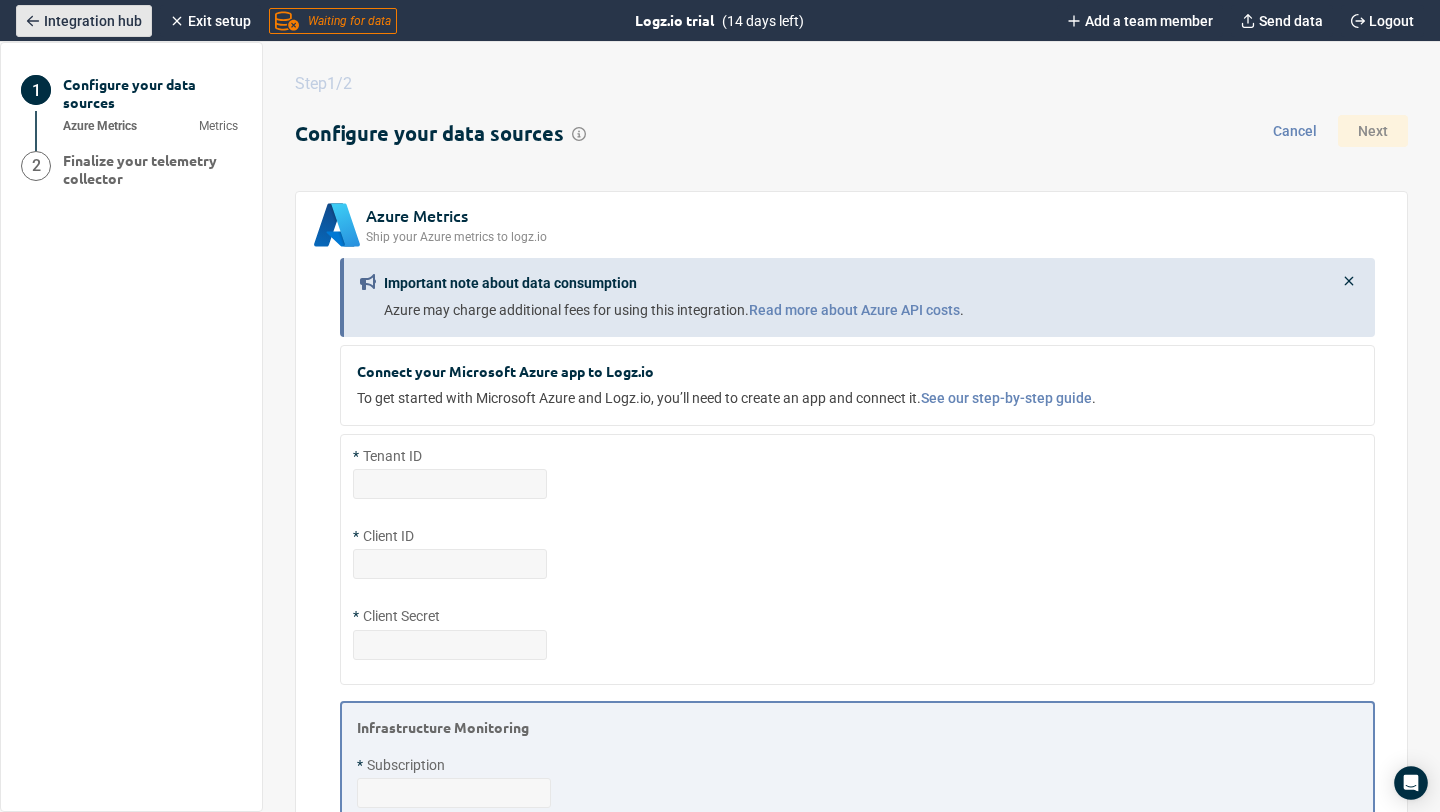 click on "Integration hub" at bounding box center (93, 21) 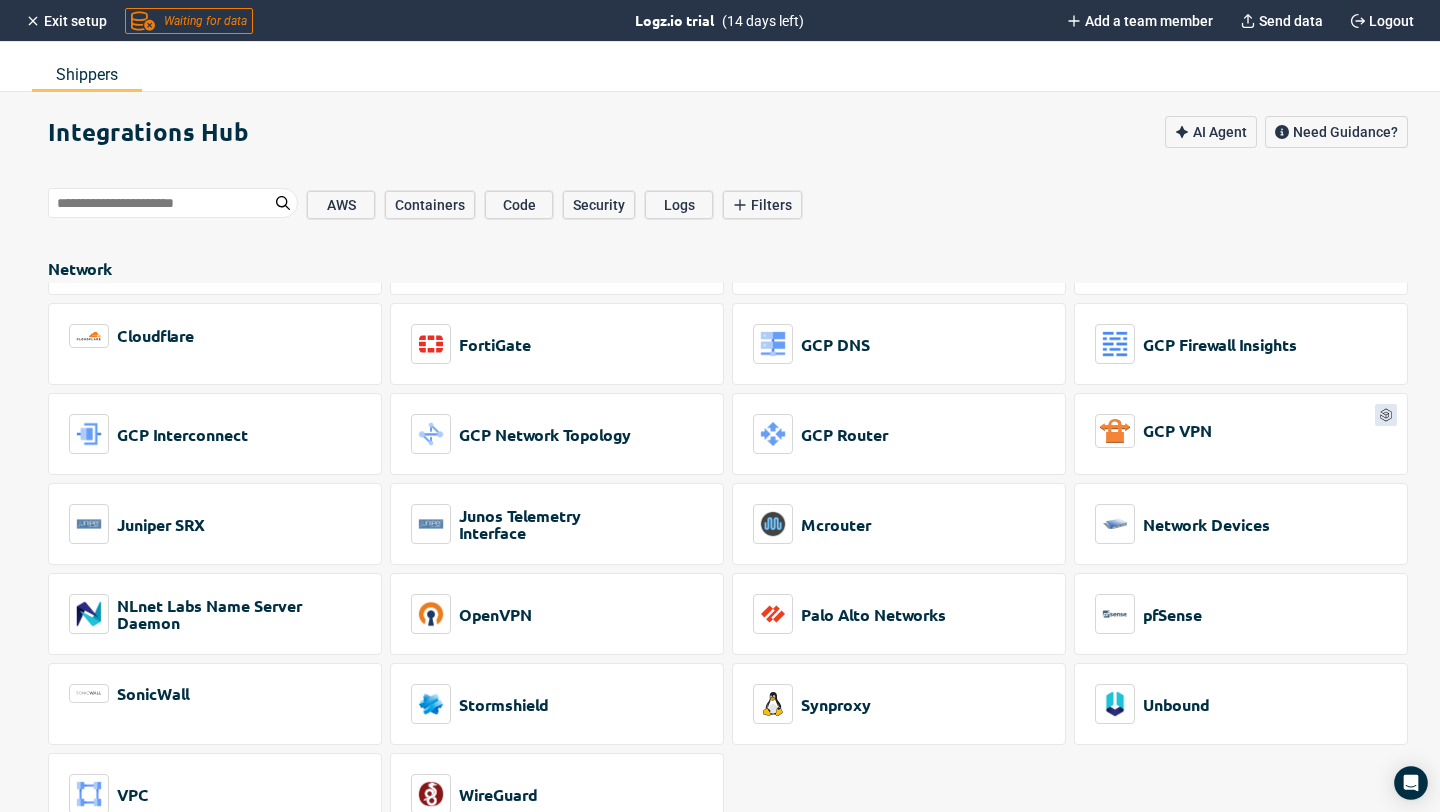 scroll, scrollTop: 8445, scrollLeft: 0, axis: vertical 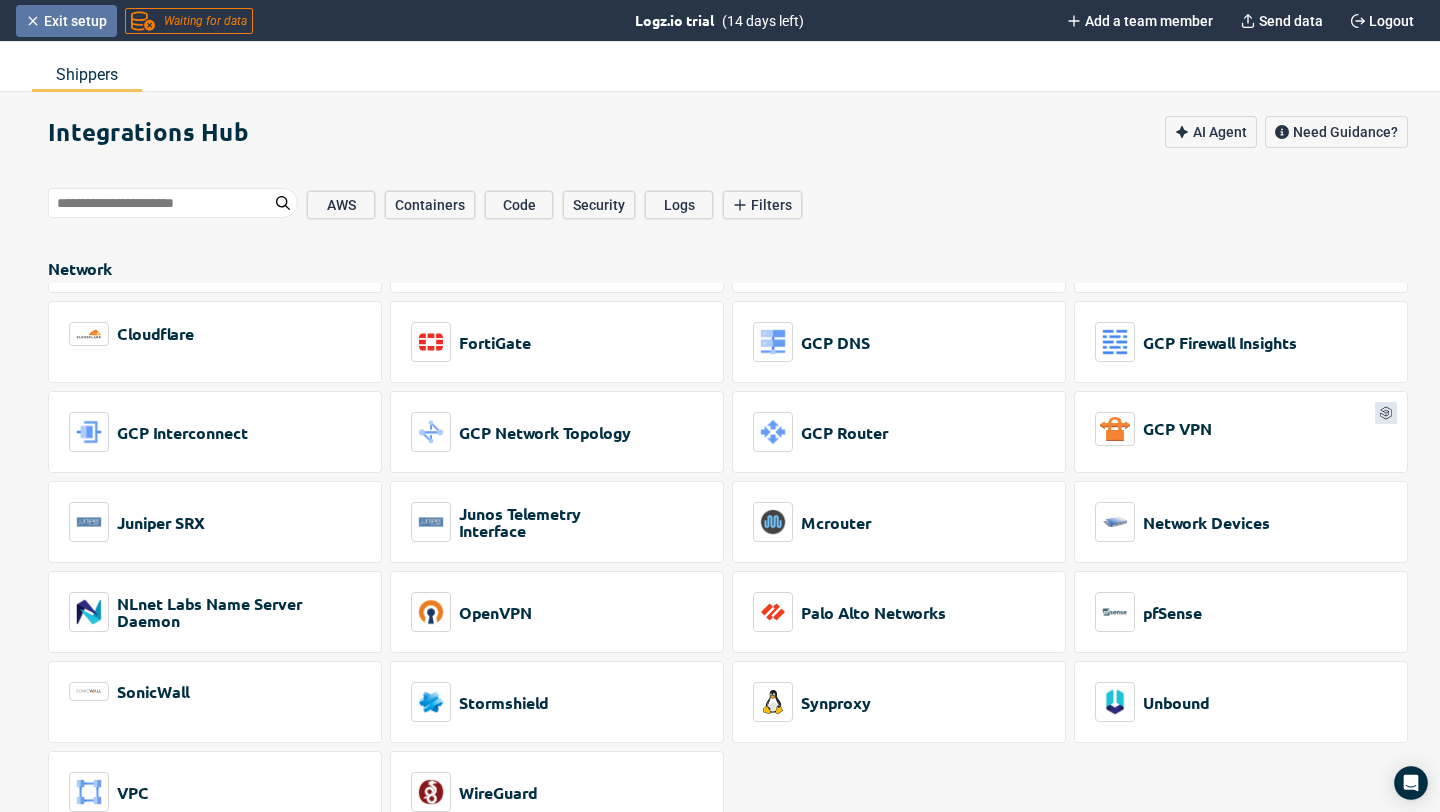 click on "Exit setup" at bounding box center [75, 21] 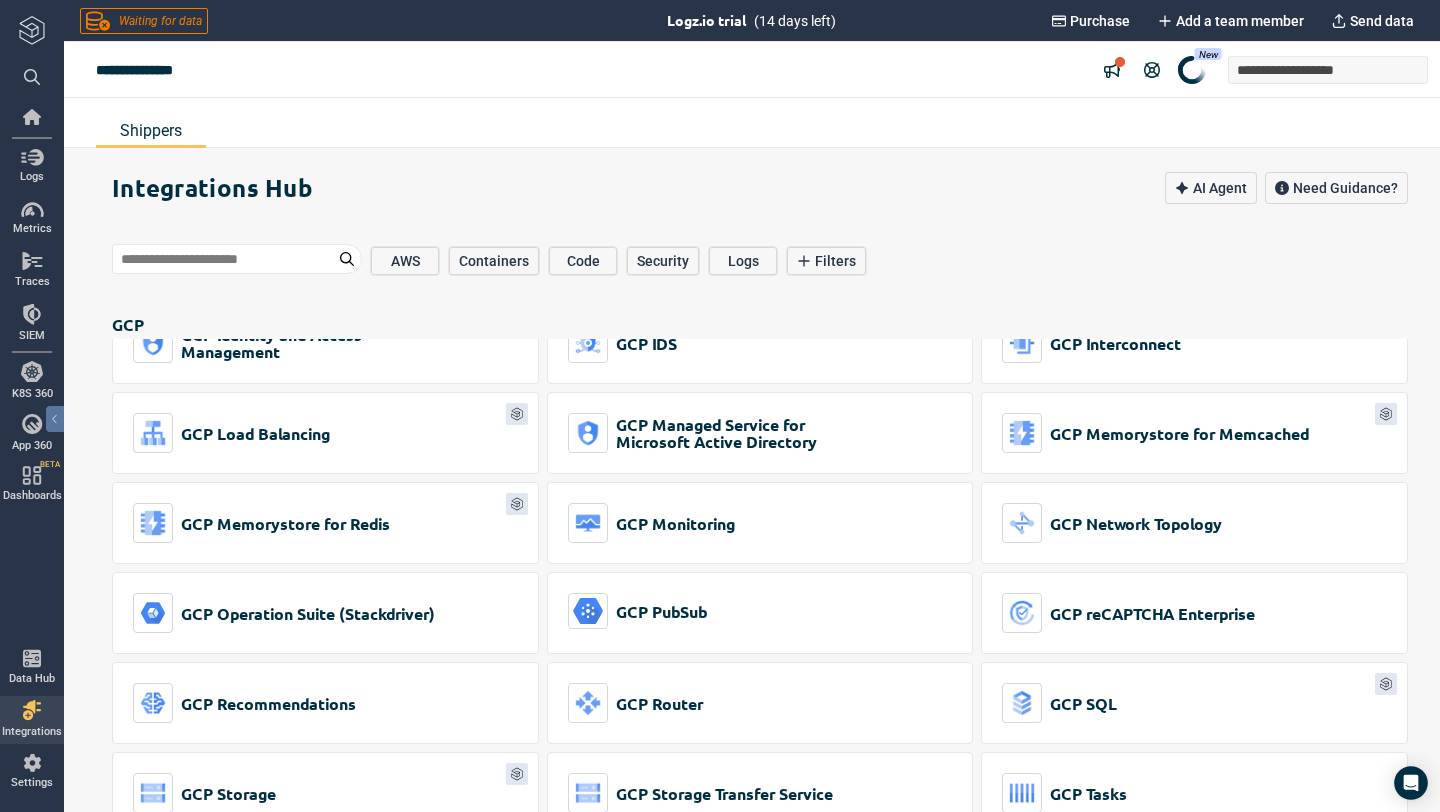 scroll, scrollTop: 10347, scrollLeft: 0, axis: vertical 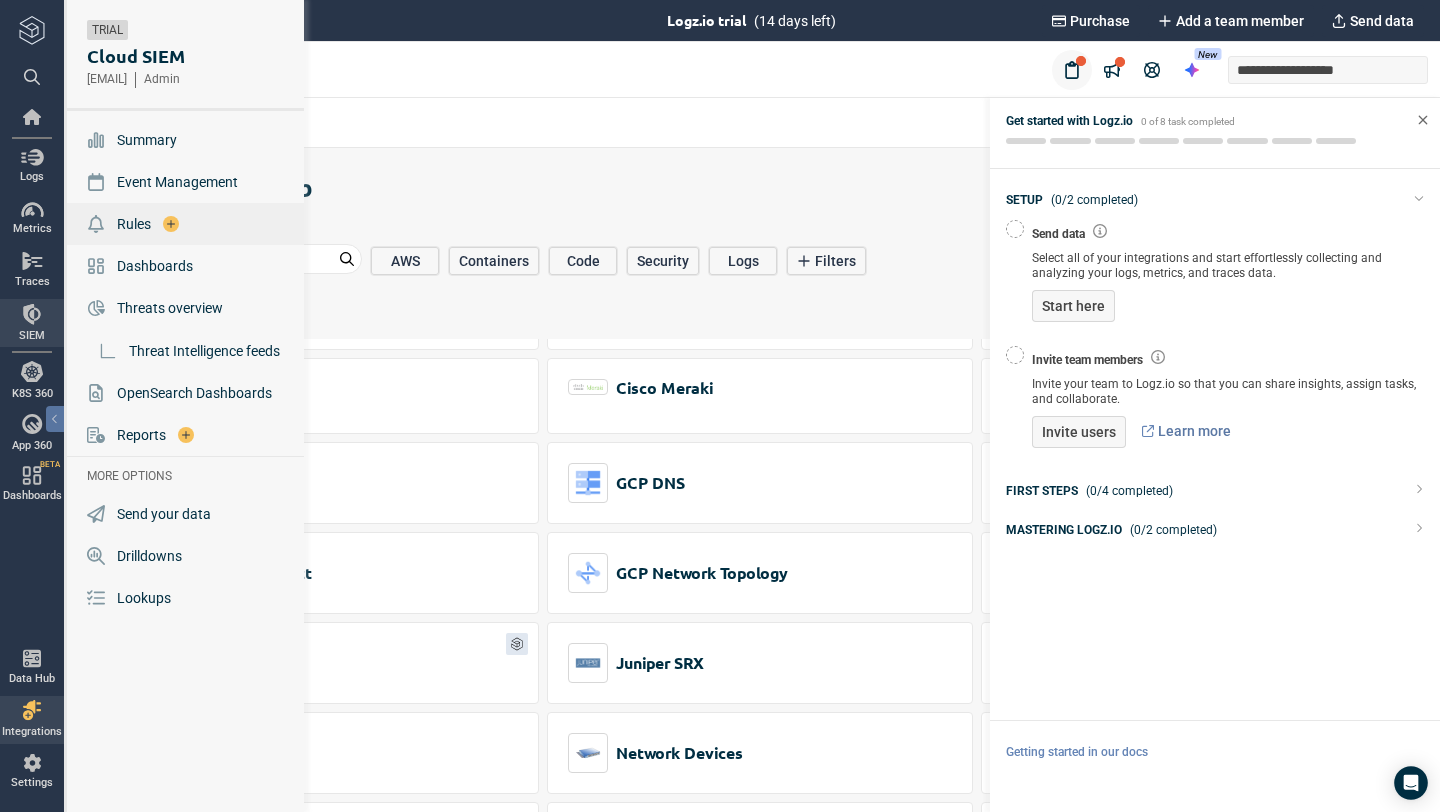click on "Rules" at bounding box center [187, 224] 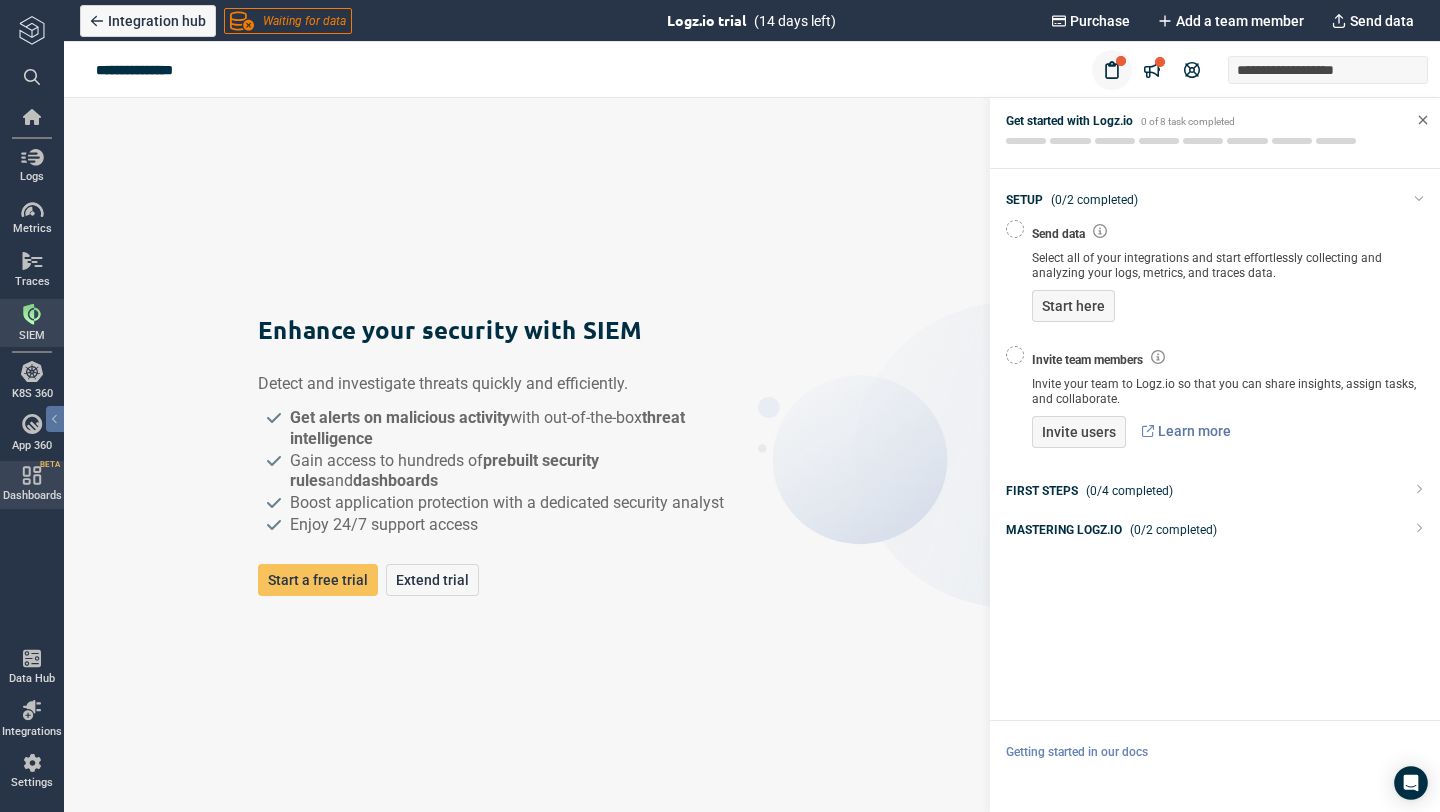 click on "Dashboards BETA" at bounding box center (32, 484) 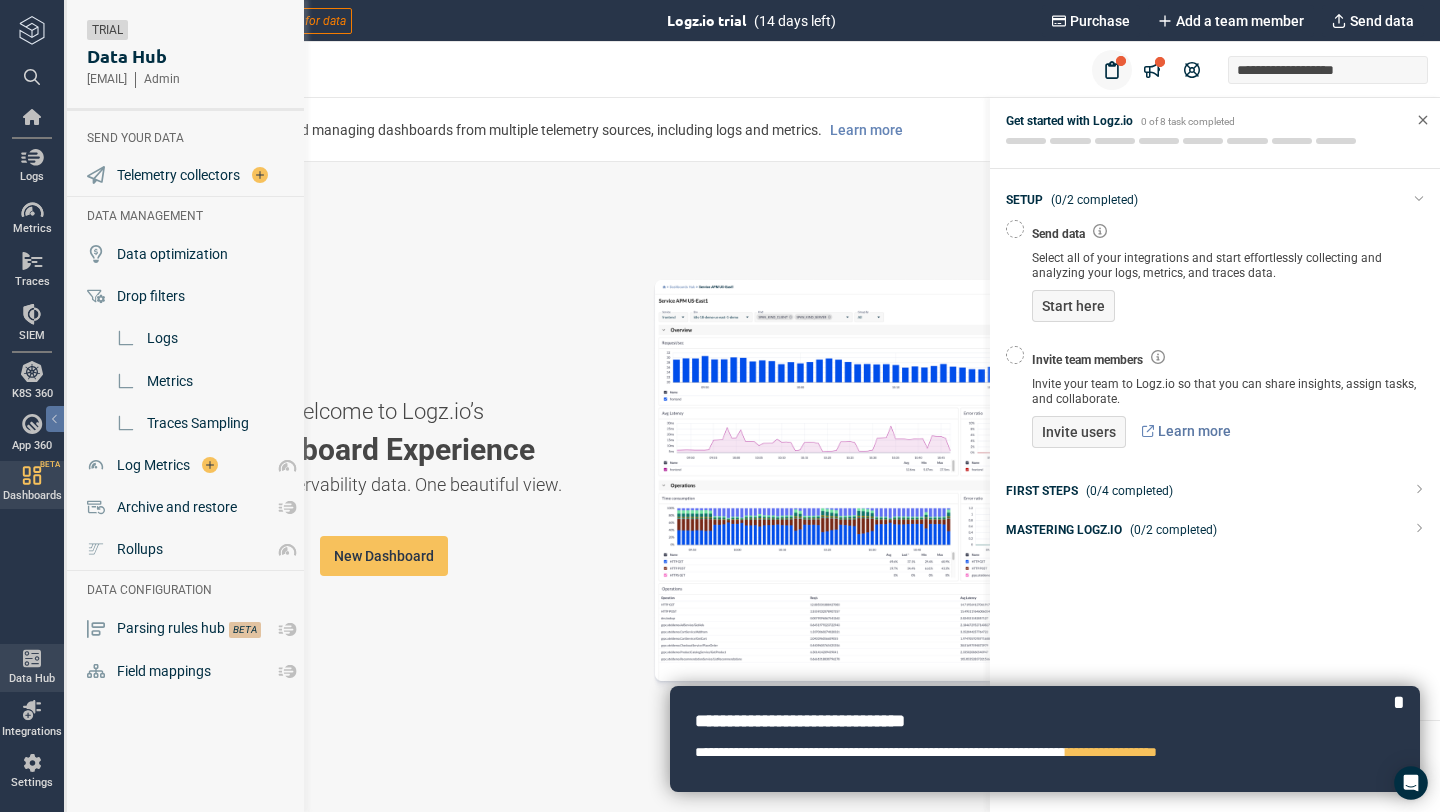 click at bounding box center (32, 658) 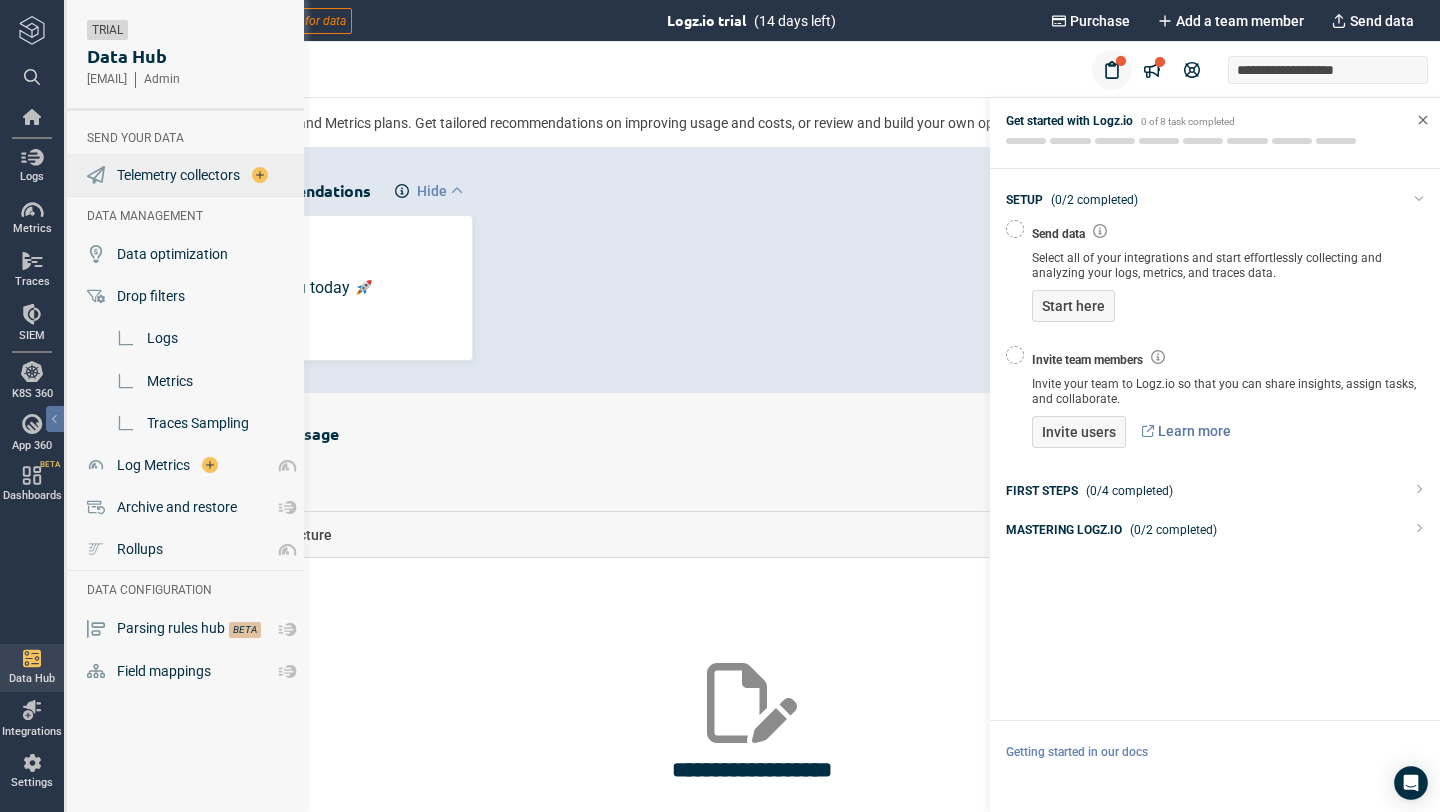 click on "Telemetry collectors" at bounding box center (178, 175) 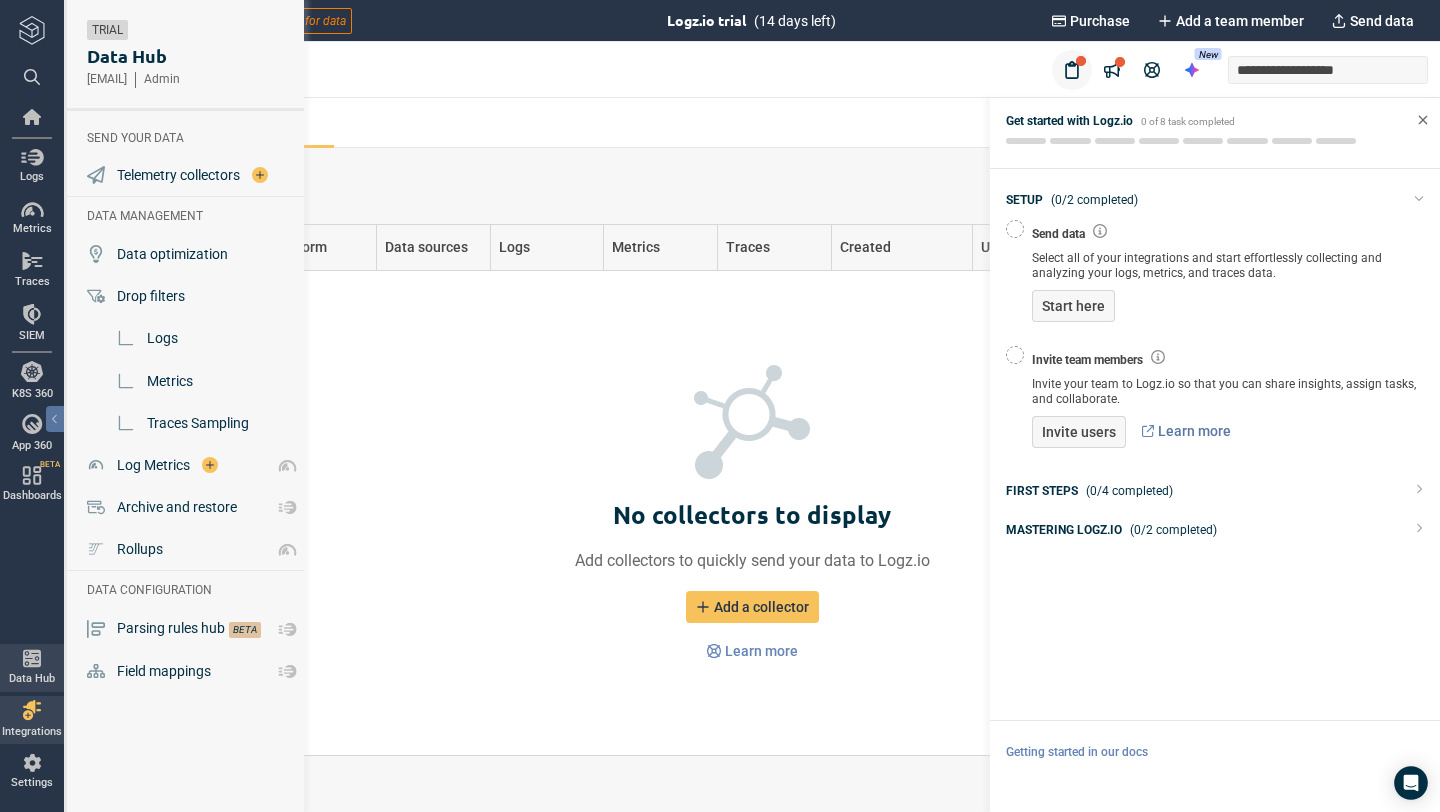 click at bounding box center (32, 658) 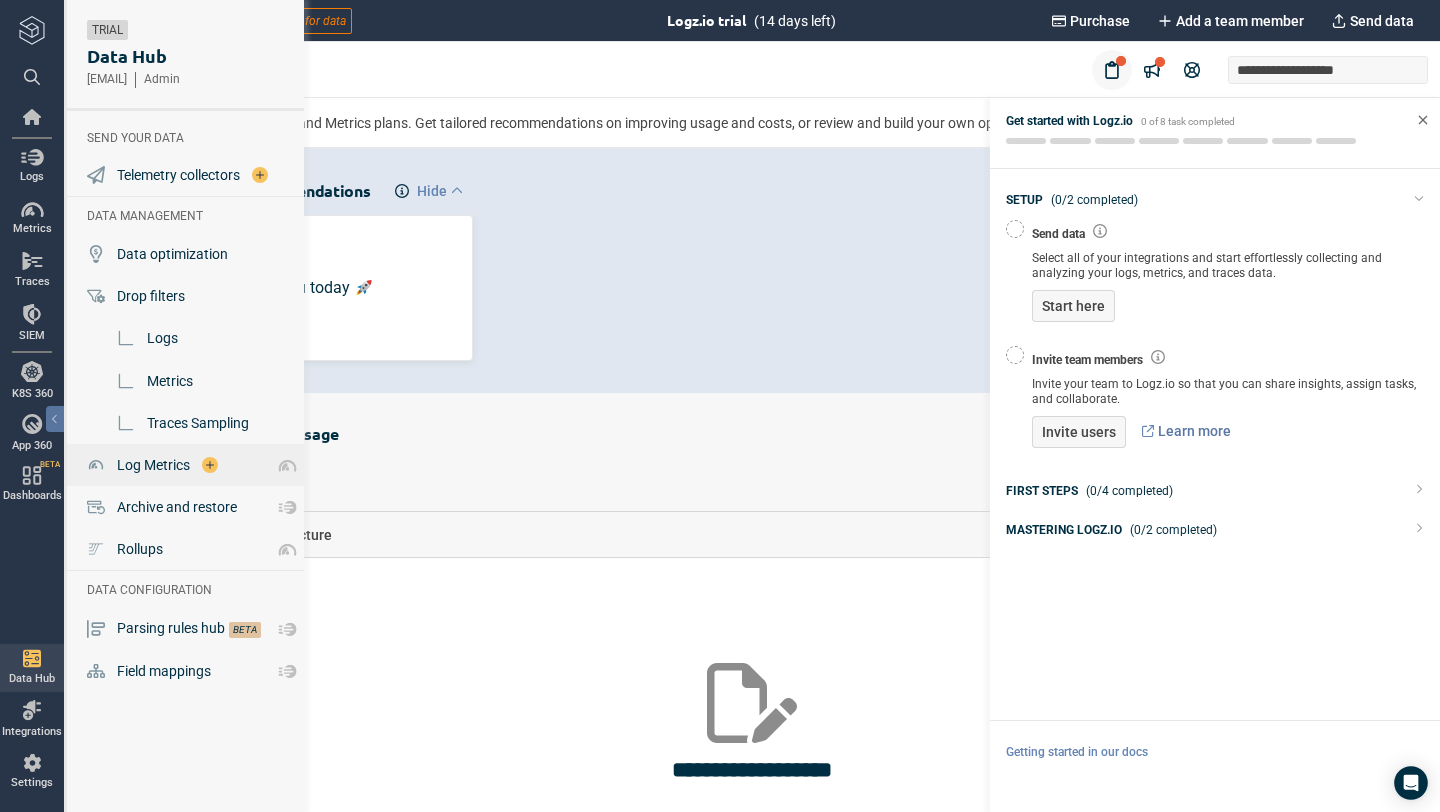 click on "Log Metrics" at bounding box center [153, 465] 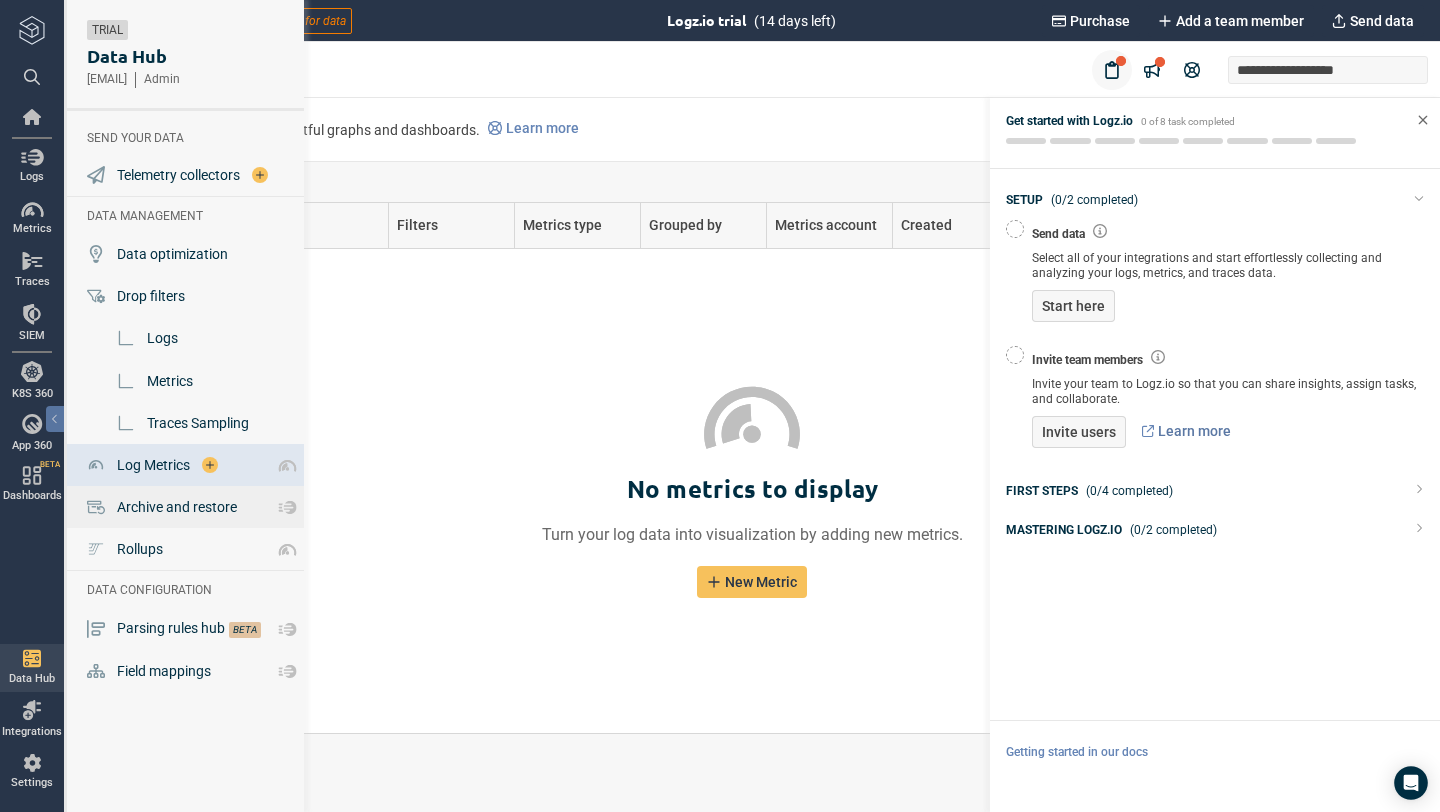 click on "Archive and restore" at bounding box center (177, 507) 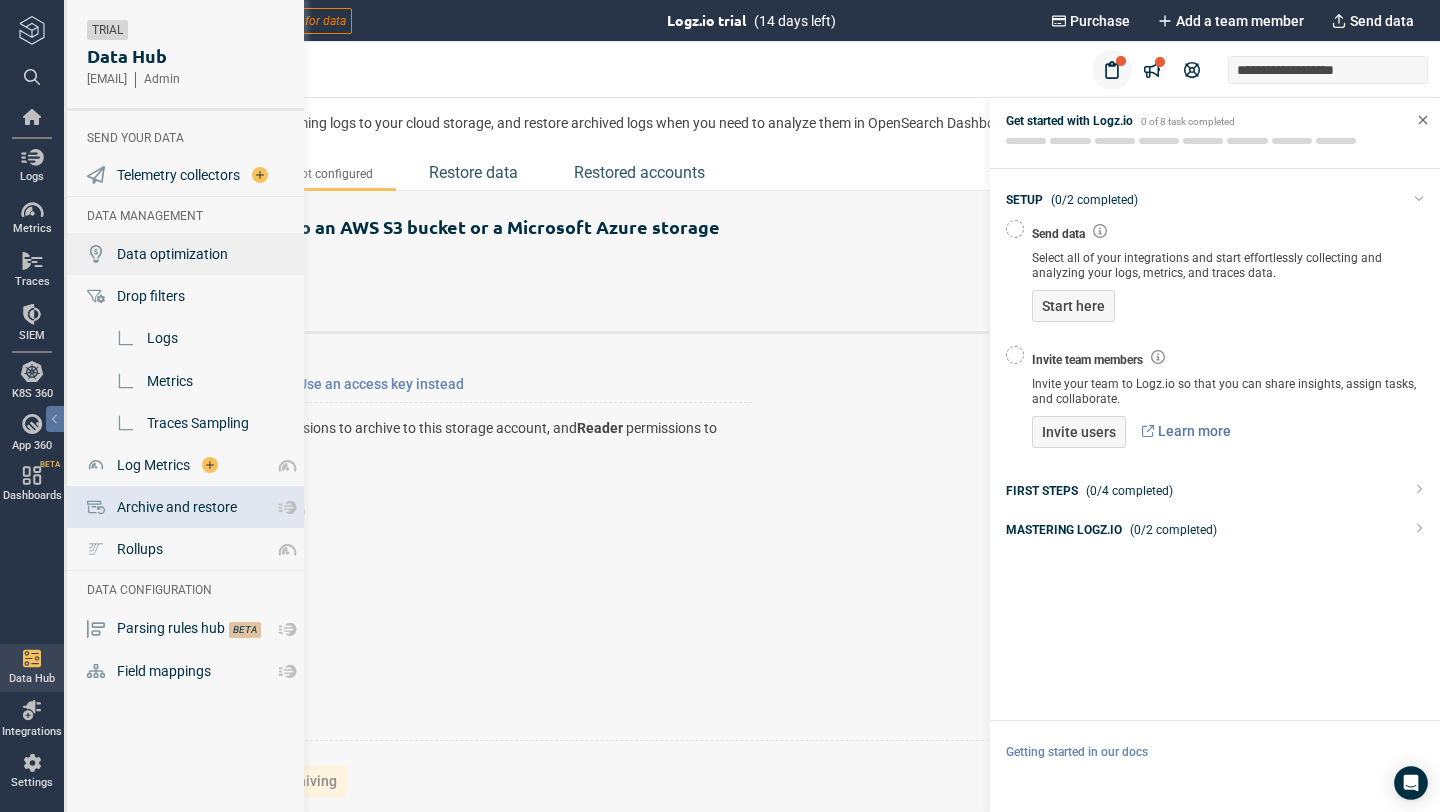 click on "Data optimization" at bounding box center [172, 254] 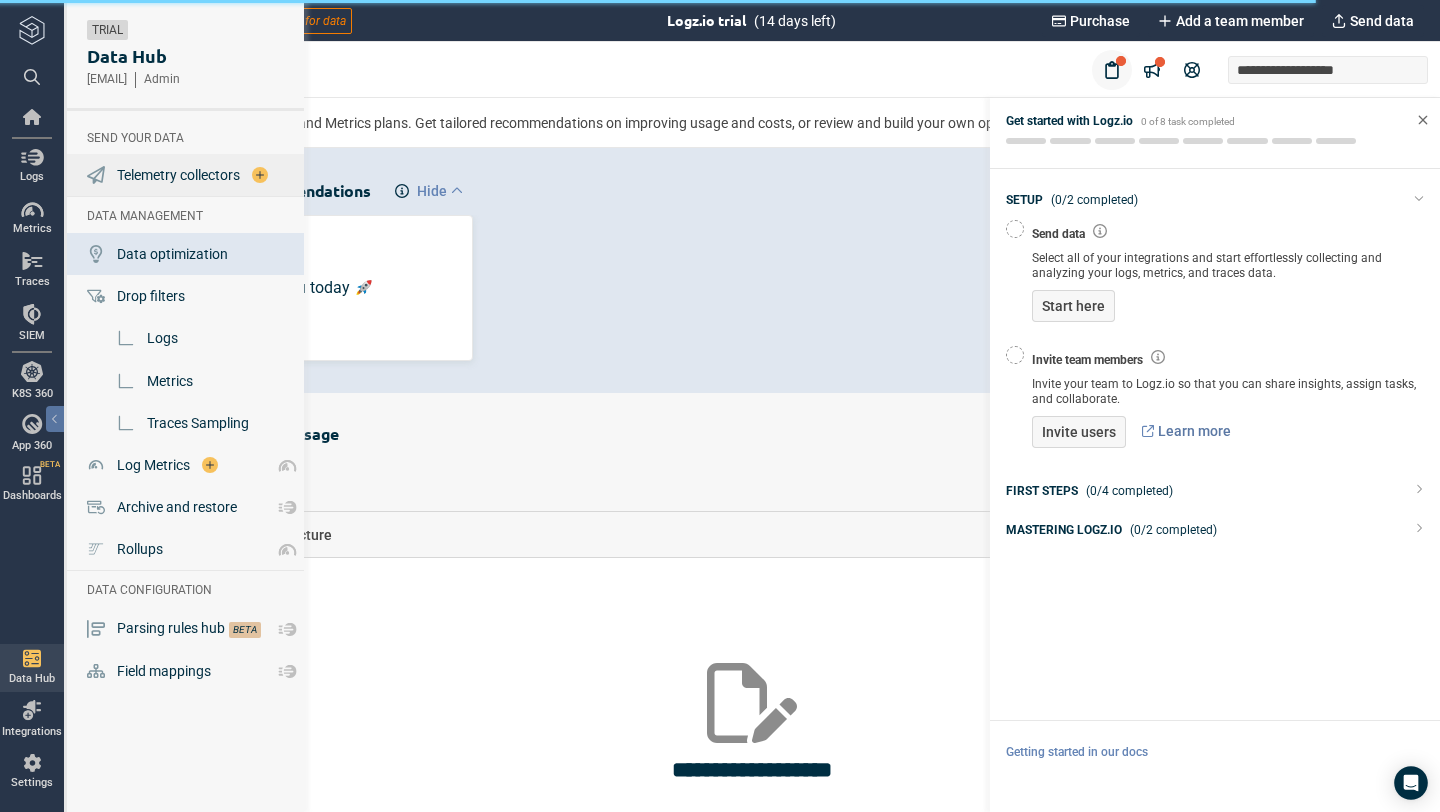 click on "Telemetry collectors" at bounding box center (187, 175) 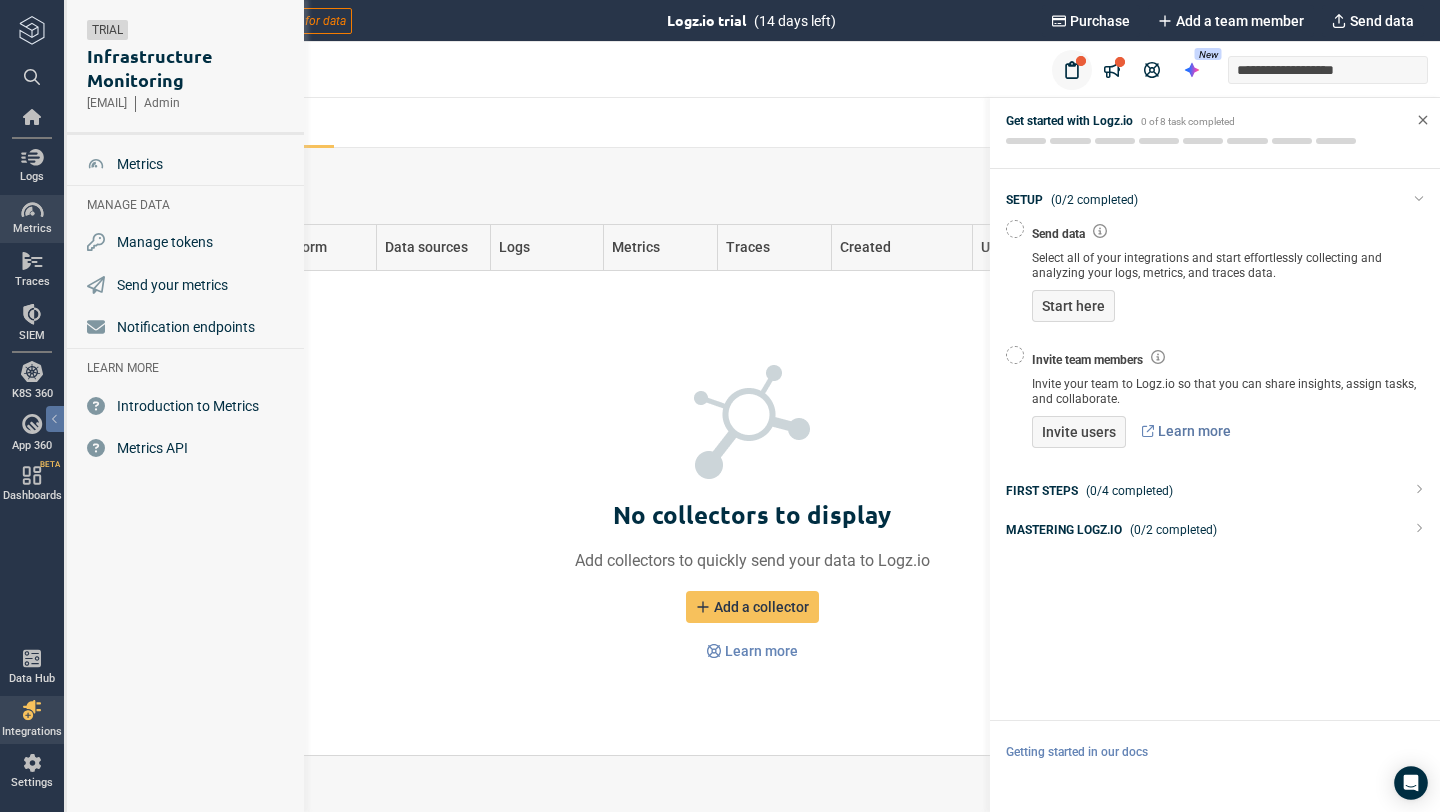 click on "Metrics" at bounding box center (32, 219) 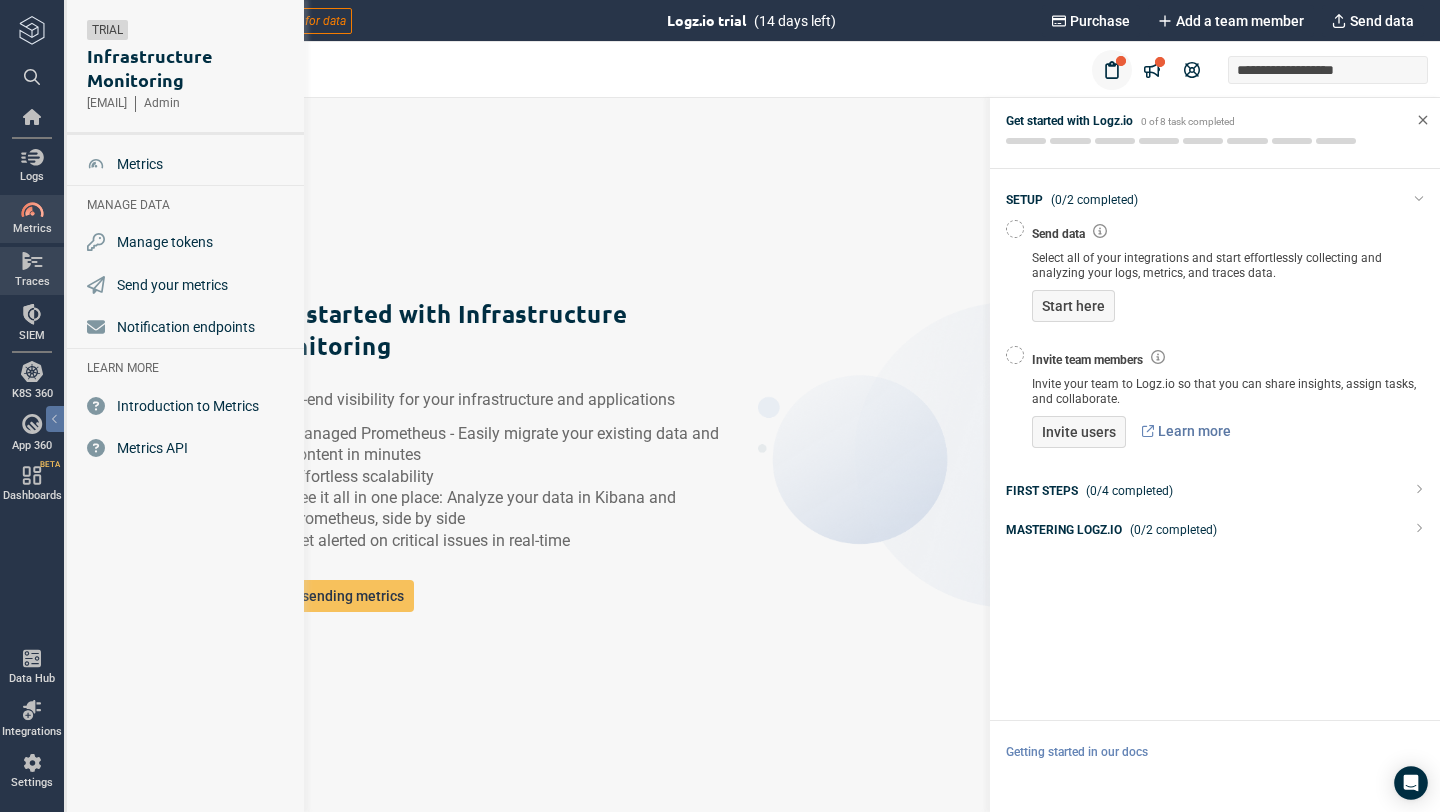 click at bounding box center [32, 261] 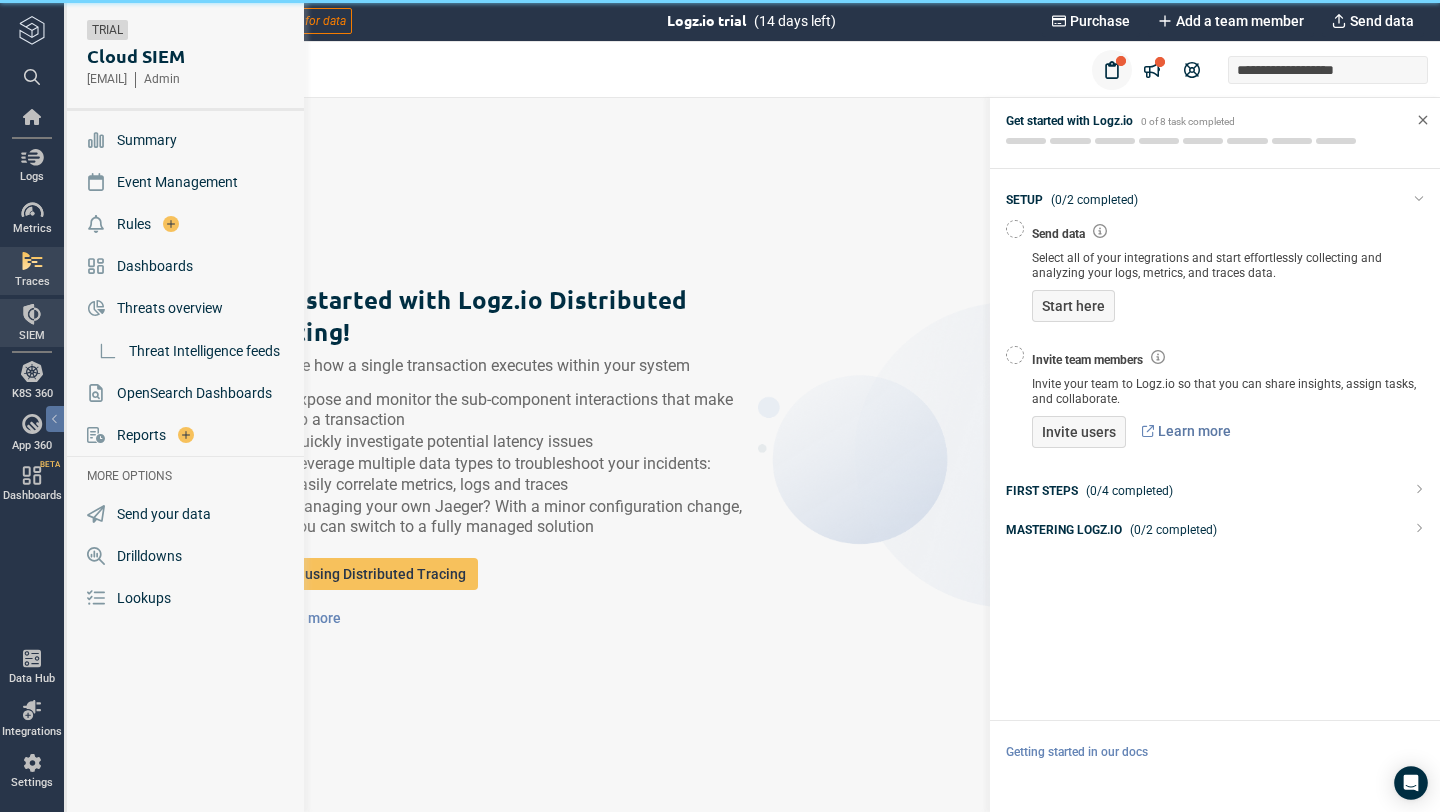 click at bounding box center (32, 314) 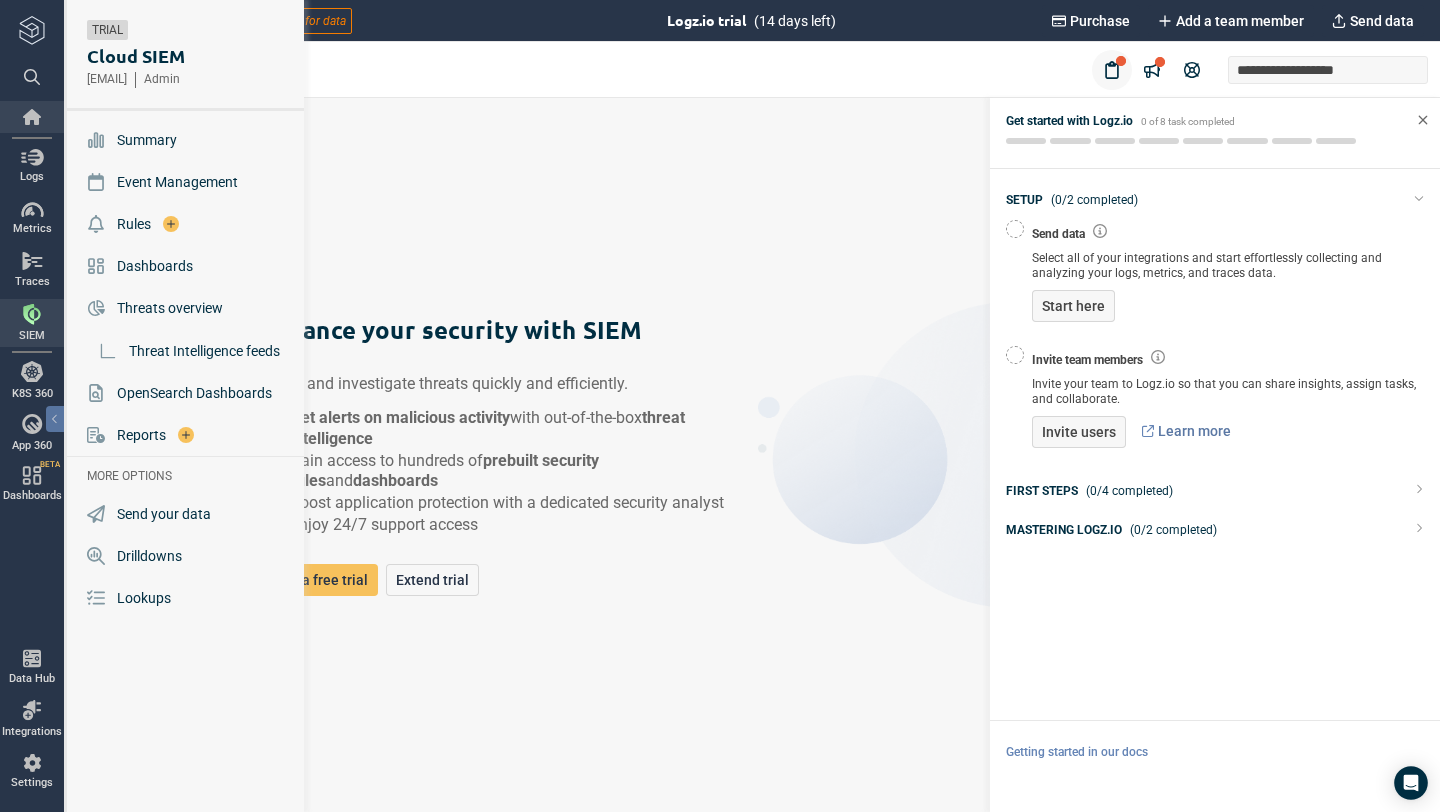 click at bounding box center [32, 117] 